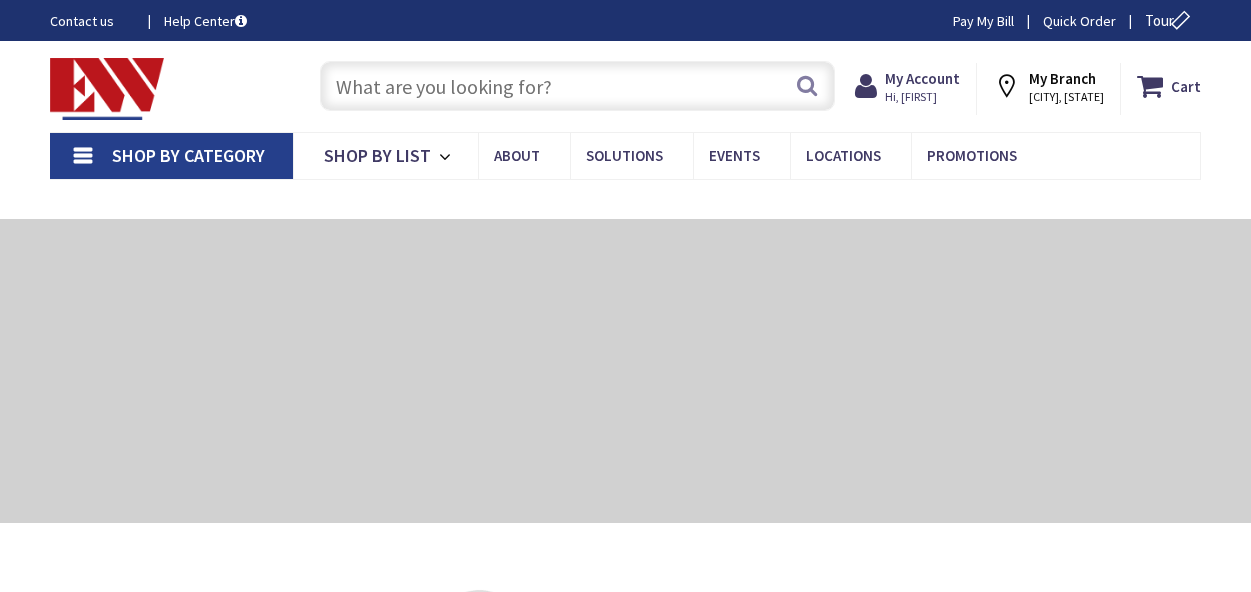 scroll, scrollTop: 0, scrollLeft: 0, axis: both 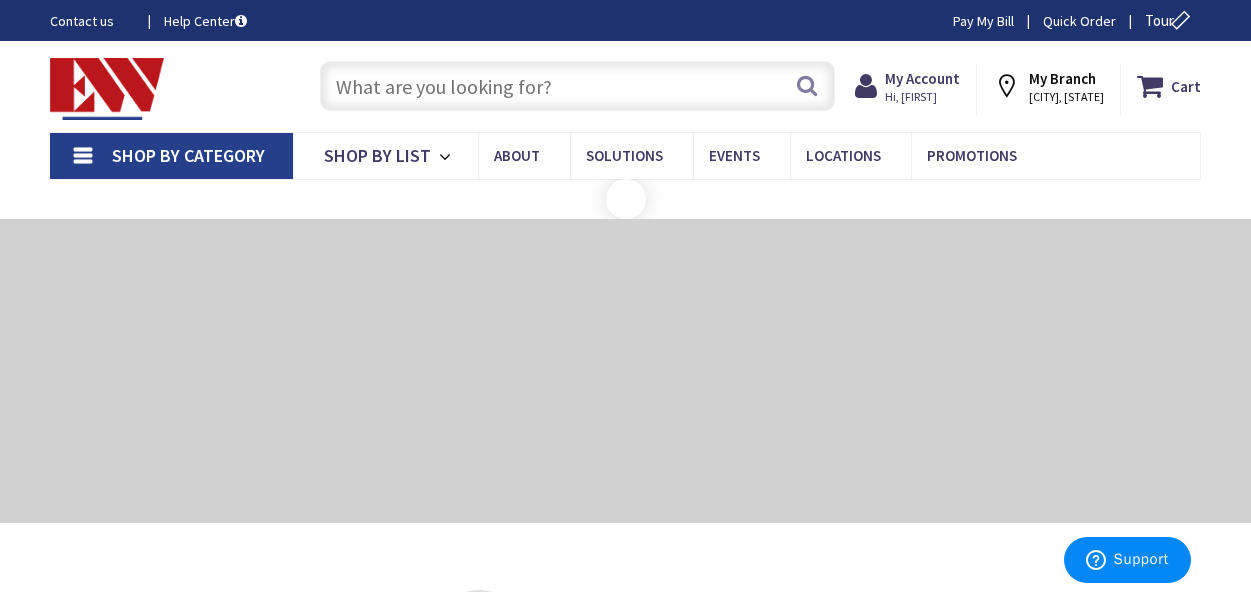 click at bounding box center [577, 86] 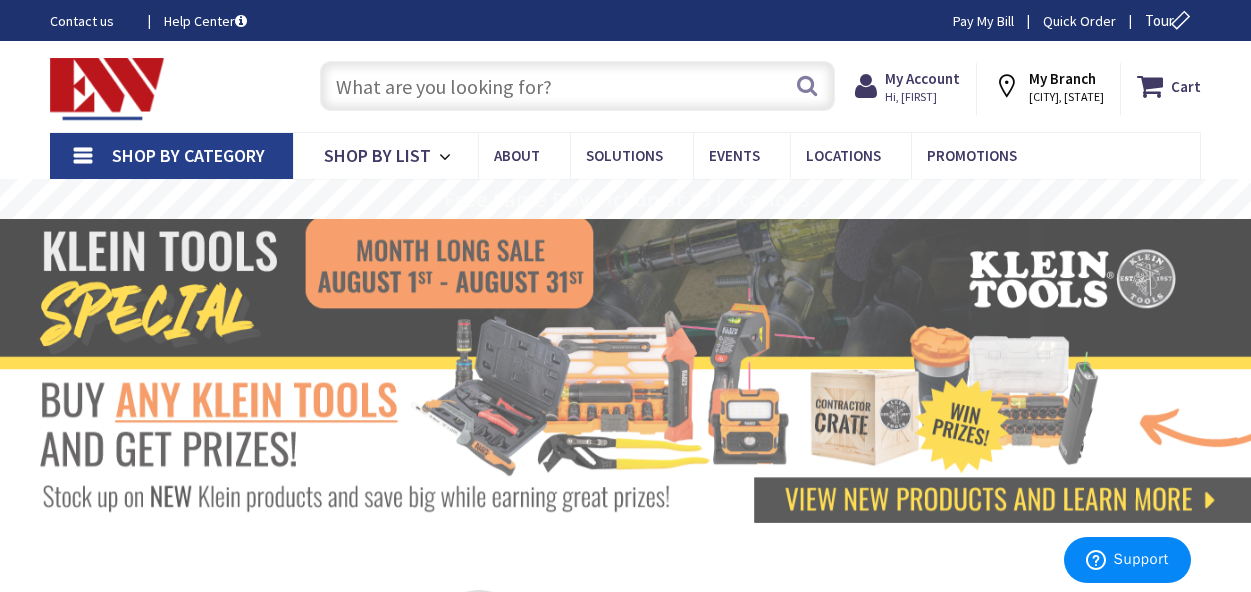 scroll, scrollTop: 0, scrollLeft: 0, axis: both 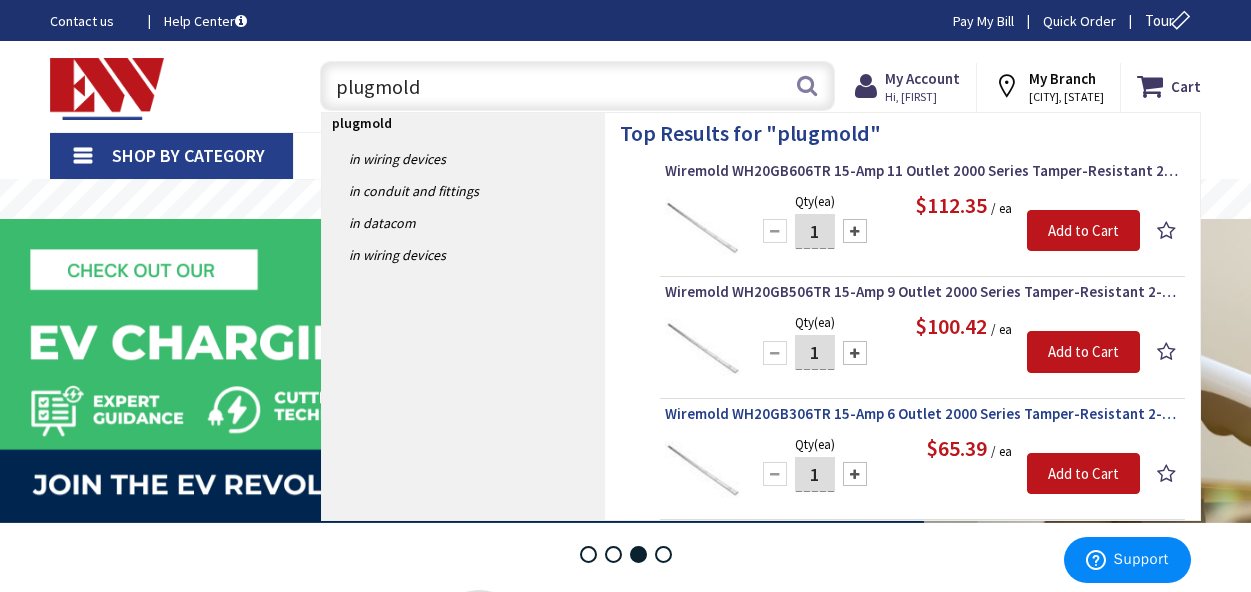 type on "plugmold" 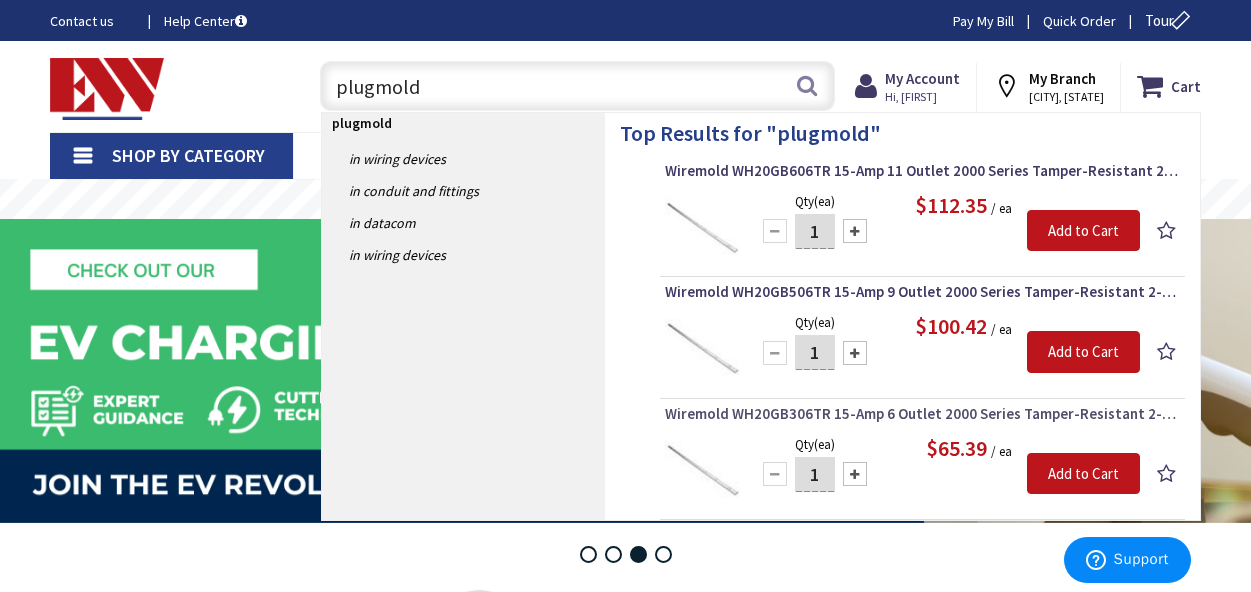 click on "Wiremold WH20GB306TR 15-Amp 6 Outlet 2000 Series Tamper-Resistant 2-Piece 1-Channel Multi-Outlet System White  Plugmold ®" at bounding box center [922, 414] 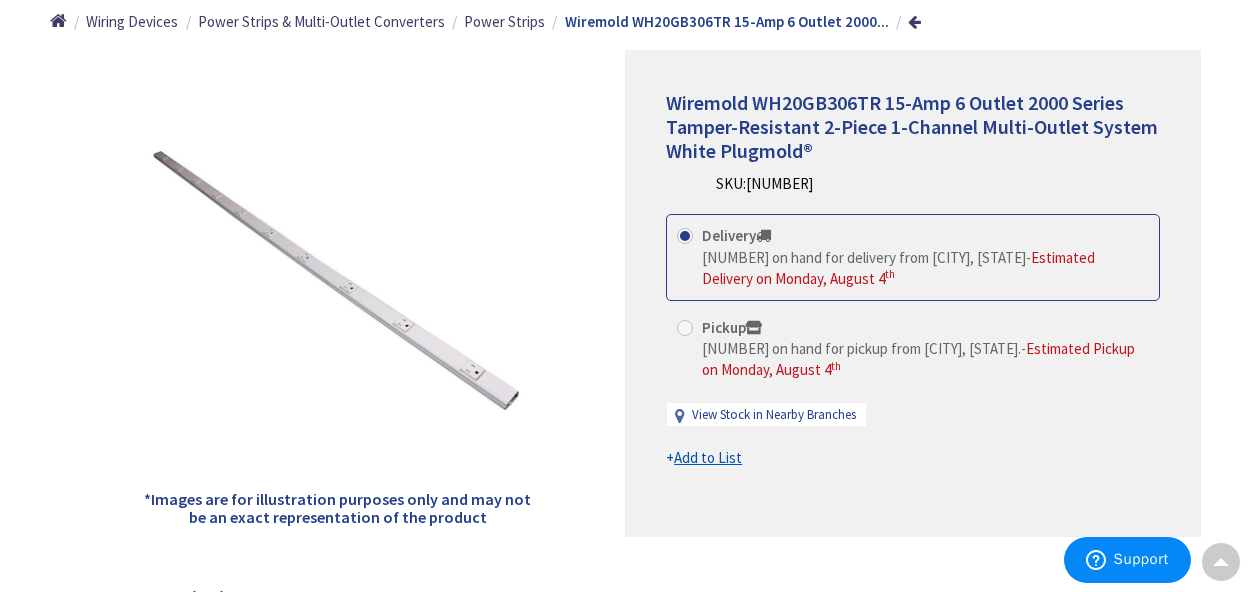 scroll, scrollTop: 240, scrollLeft: 0, axis: vertical 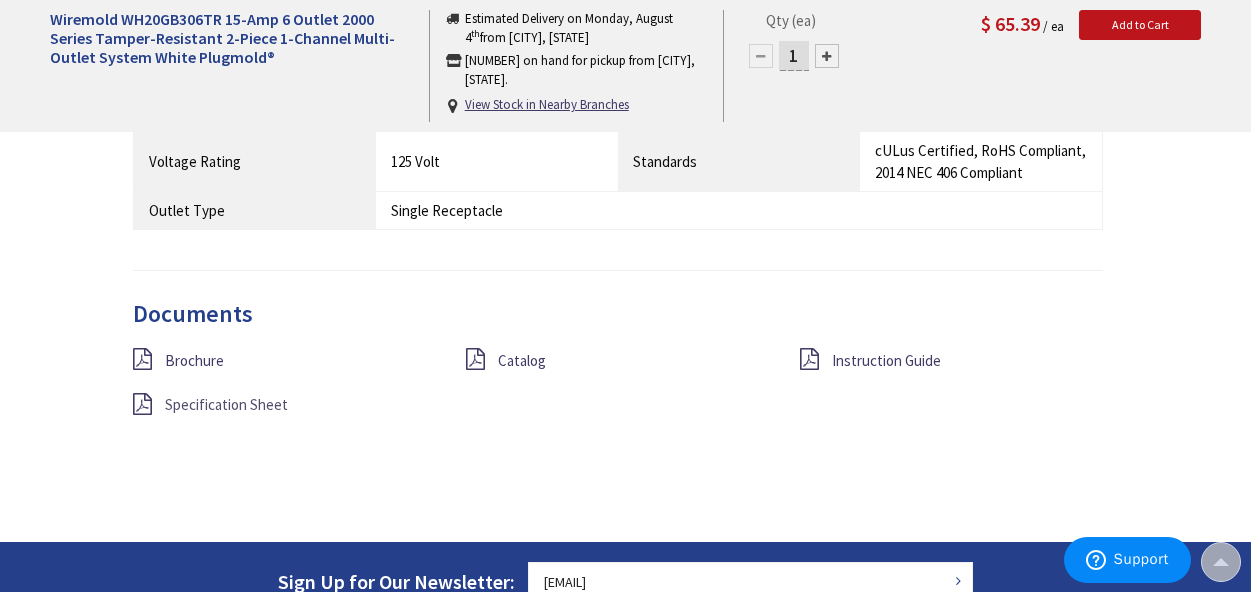 click on "Specification Sheet" at bounding box center (226, 404) 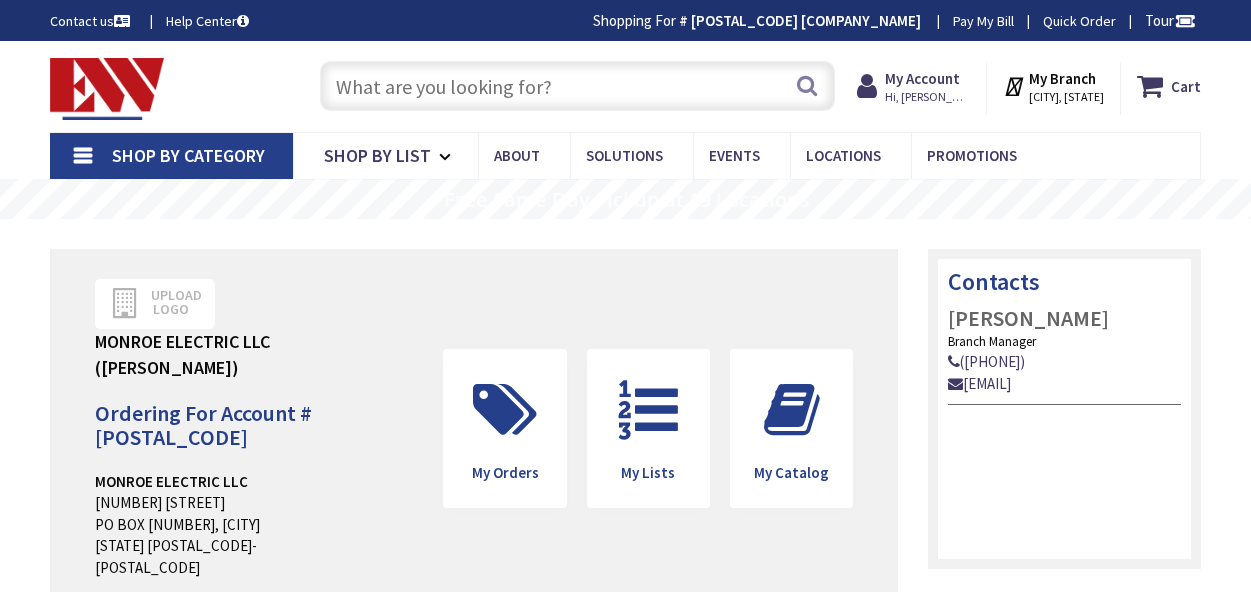 click at bounding box center [577, 86] 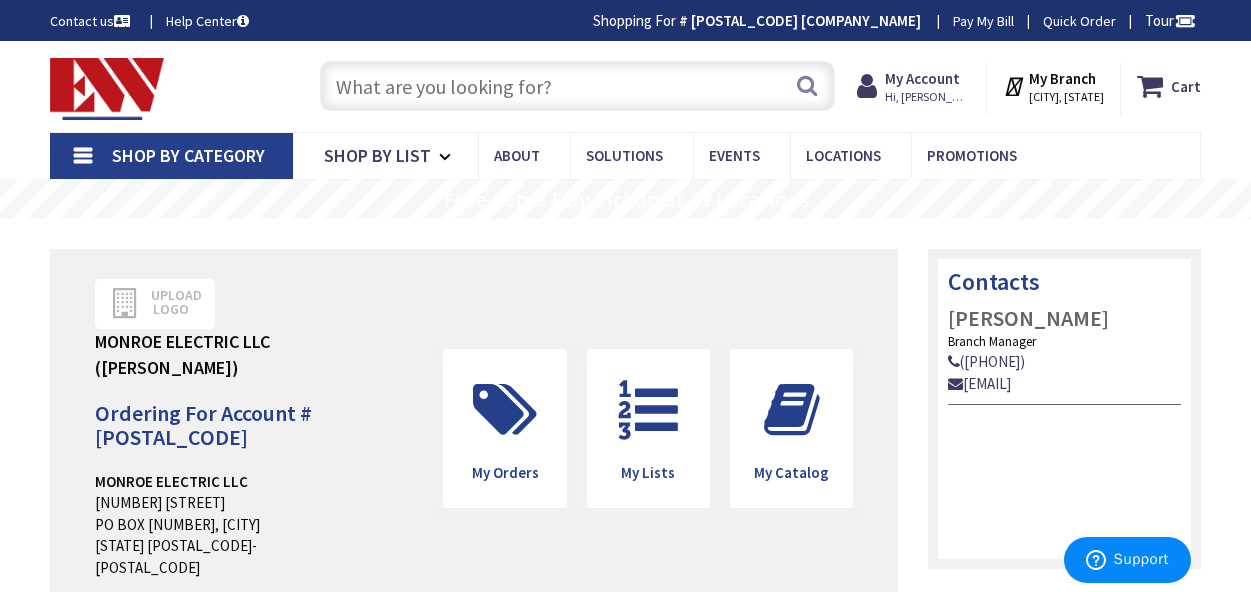 scroll, scrollTop: 0, scrollLeft: 0, axis: both 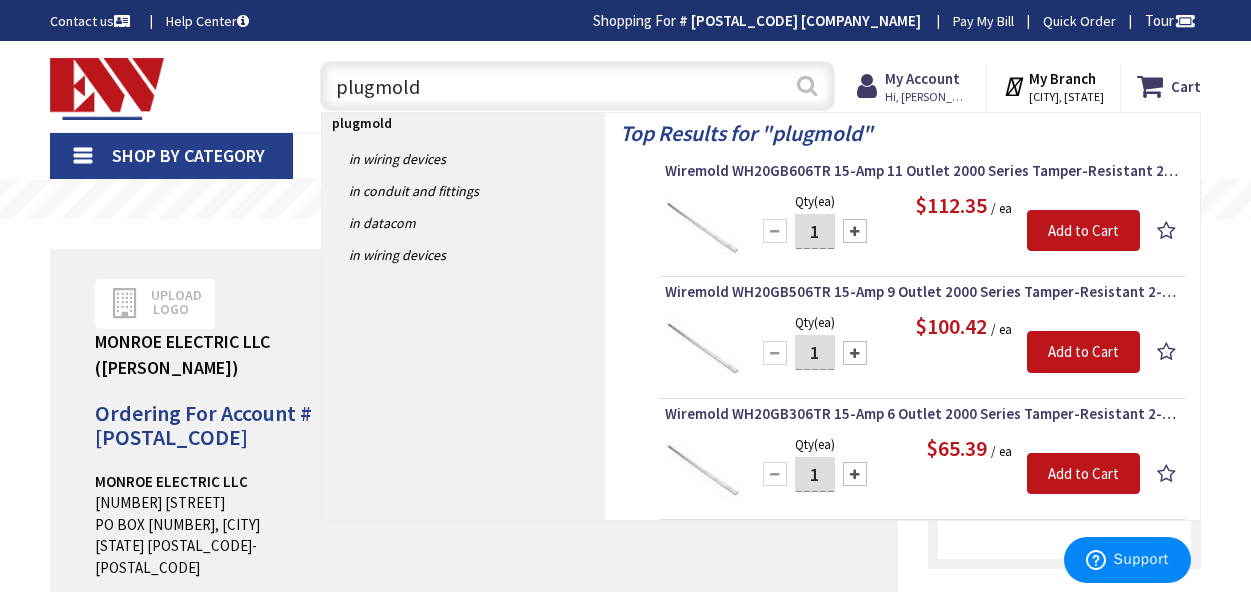 type on "plugmold" 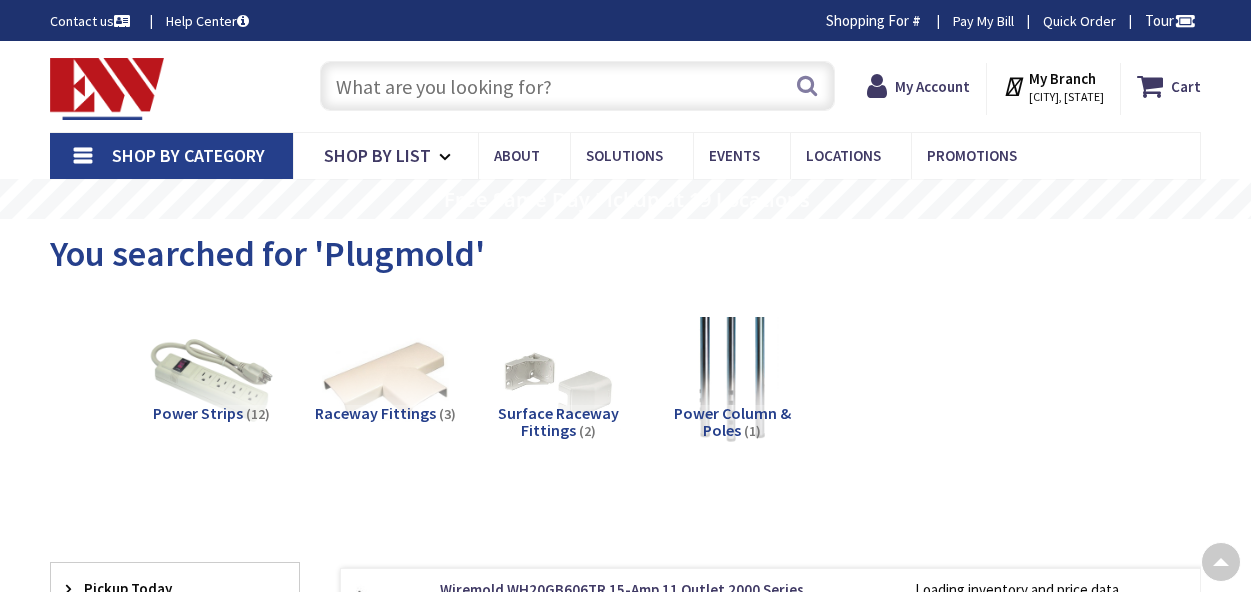 scroll, scrollTop: 580, scrollLeft: 0, axis: vertical 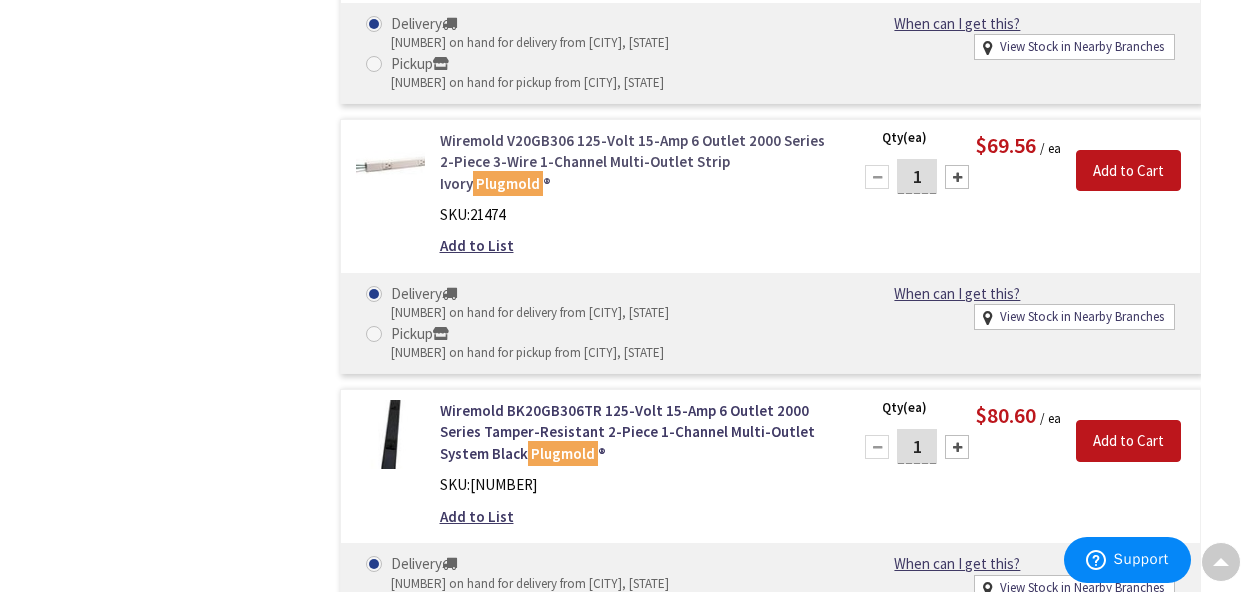 click on "Wiremold V20GB306 125-Volt 15-Amp 6 Outlet 2000 Series 2-Piece 3-Wire 1-Channel Multi-Outlet Strip Ivory  Plugmold ®" at bounding box center (634, 162) 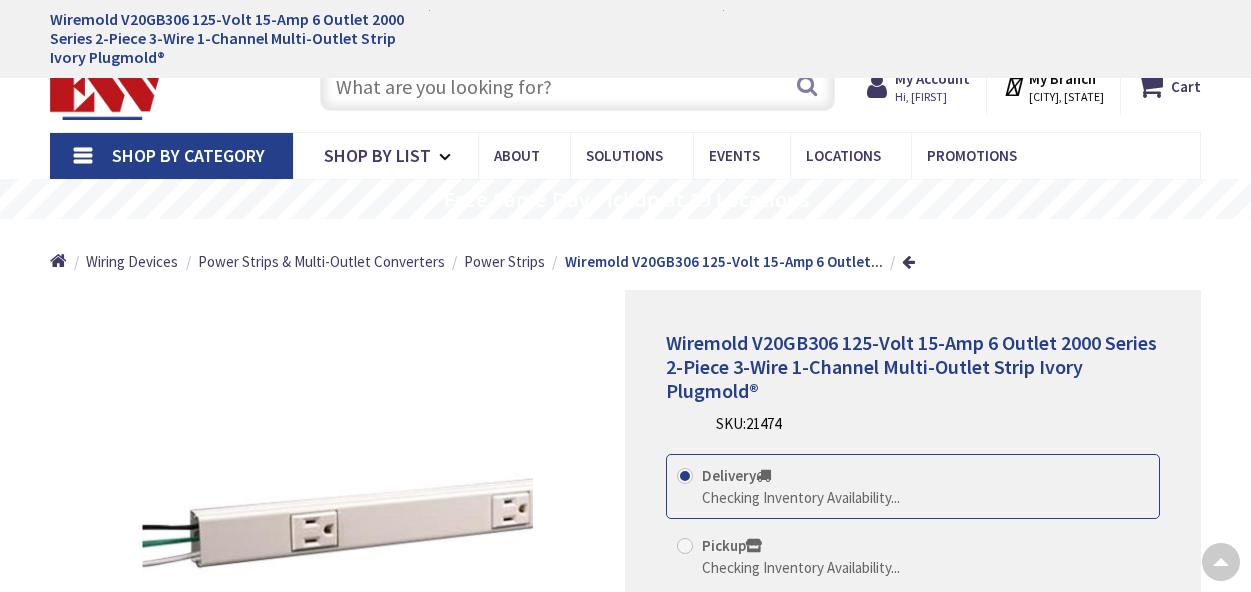 scroll, scrollTop: 720, scrollLeft: 0, axis: vertical 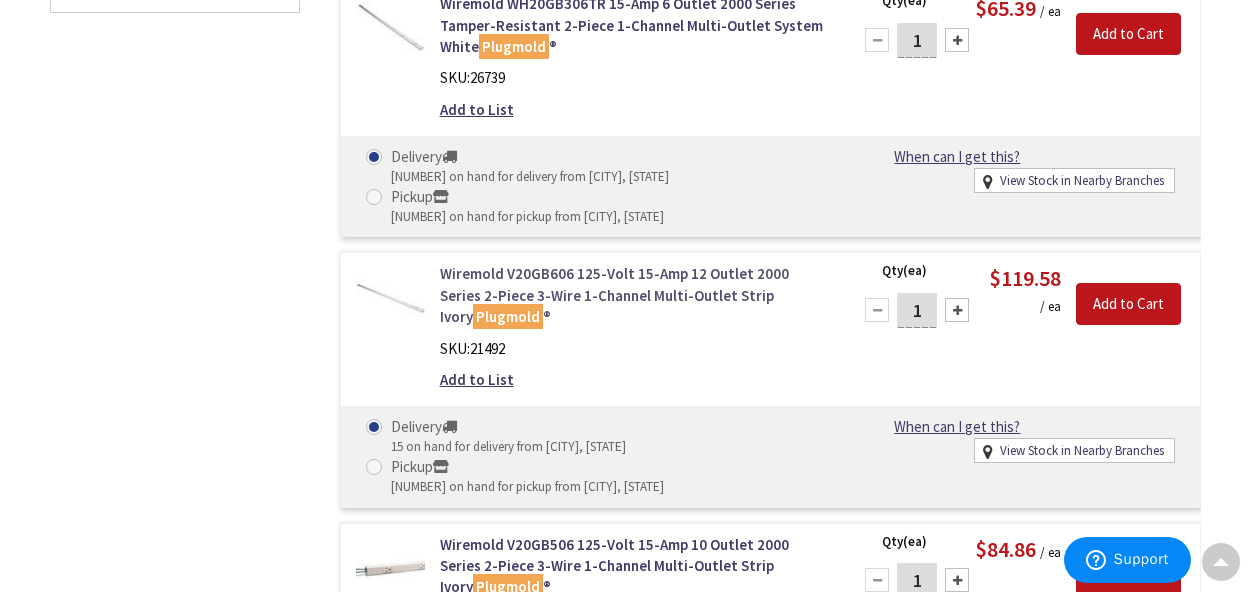 click on "Wiremold V20GB606 125-Volt 15-Amp 12 Outlet 2000 Series 2-Piece 3-Wire 1-Channel Multi-Outlet Strip Ivory  Plugmold ®" at bounding box center [634, 295] 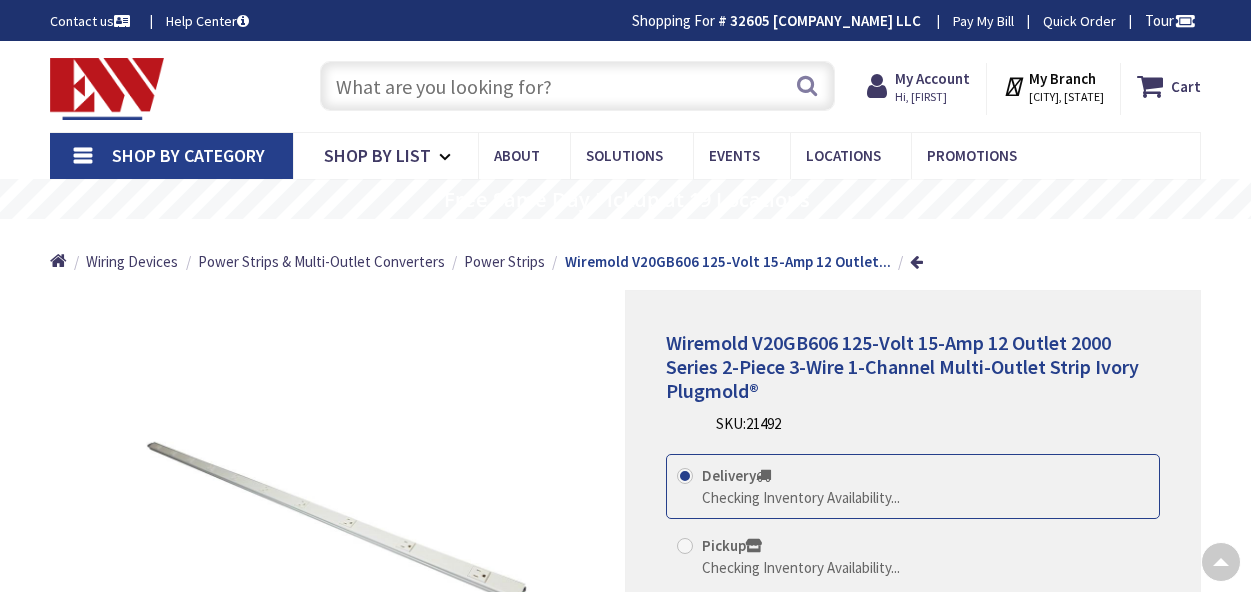 scroll, scrollTop: 457, scrollLeft: 0, axis: vertical 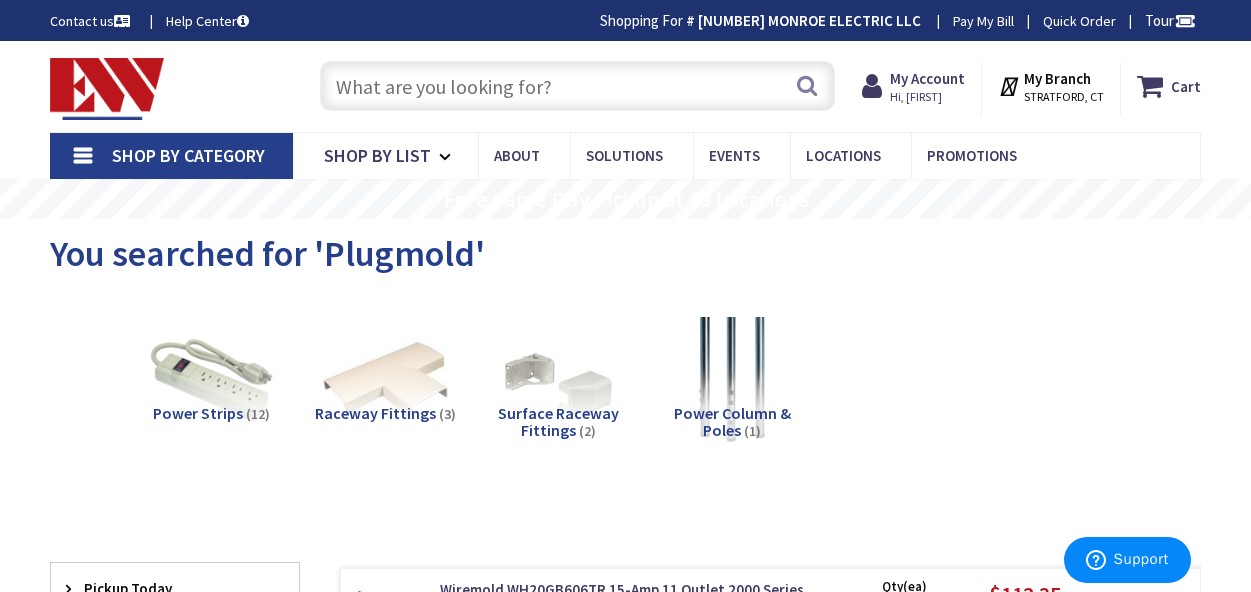 click at bounding box center [577, 86] 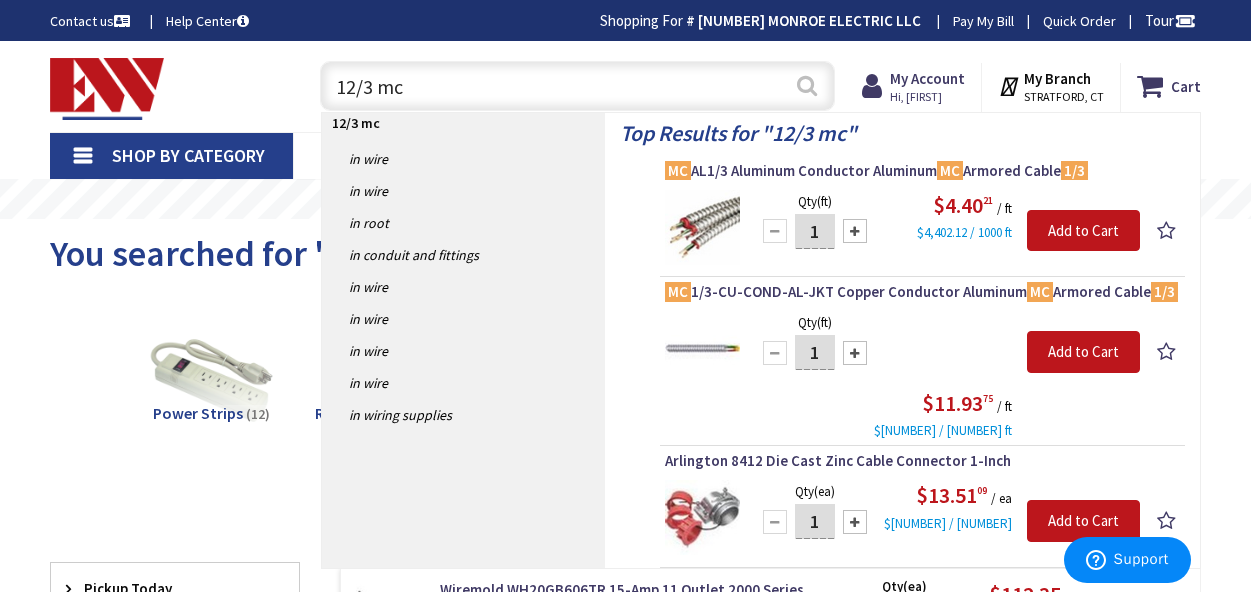 type on "12/3 mc" 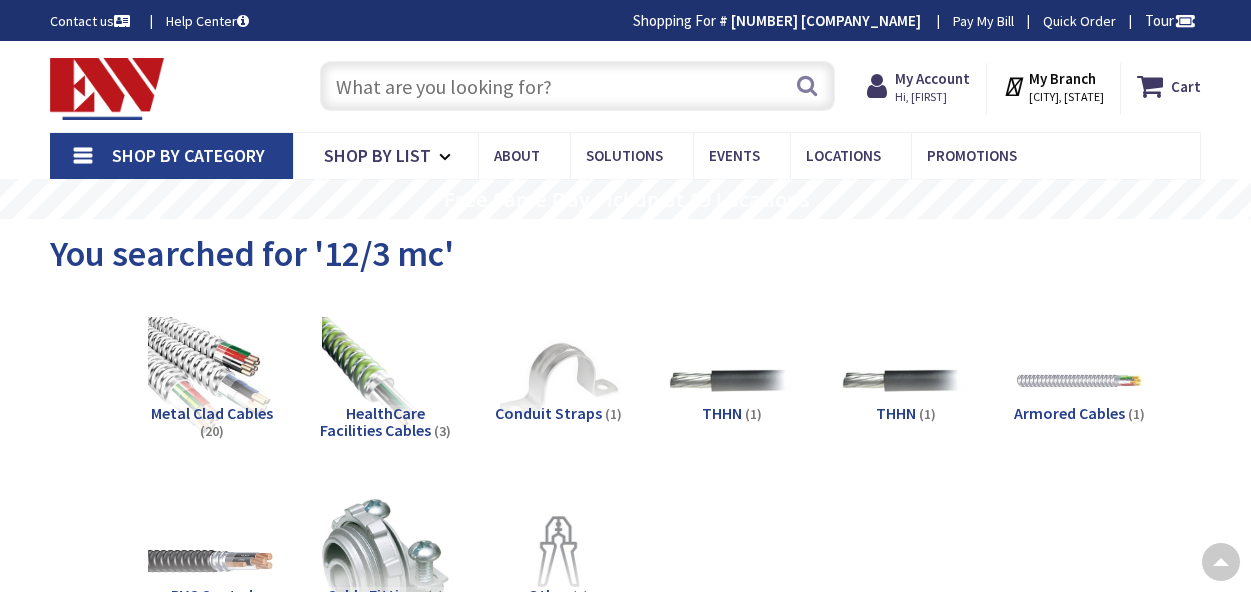 scroll, scrollTop: 480, scrollLeft: 0, axis: vertical 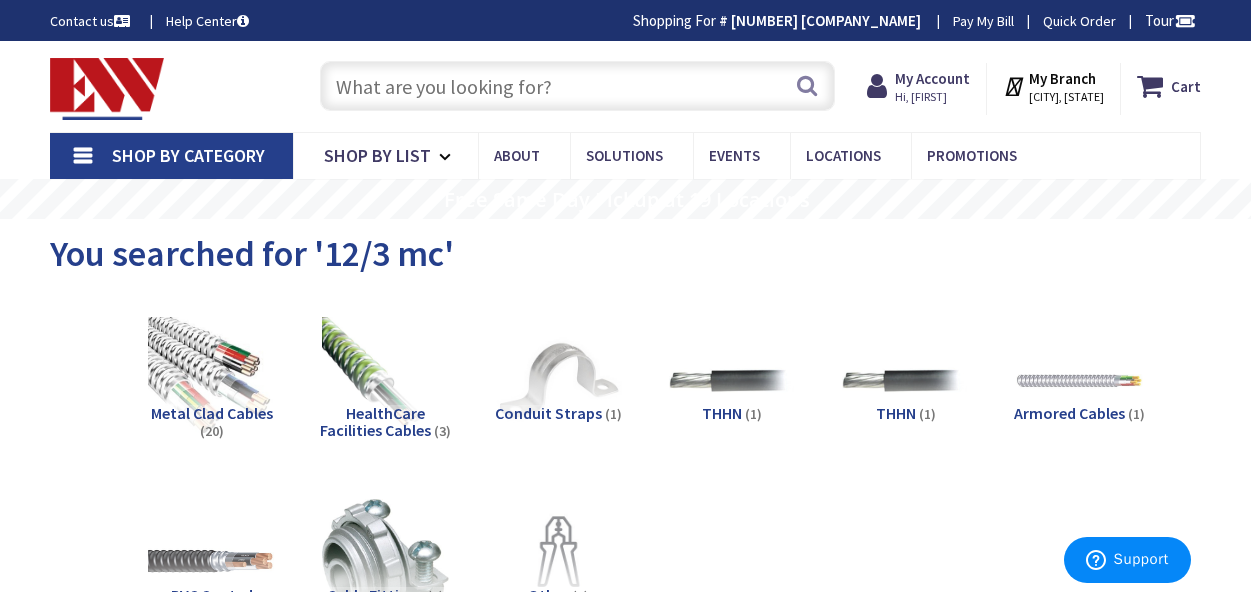 click at bounding box center [577, 86] 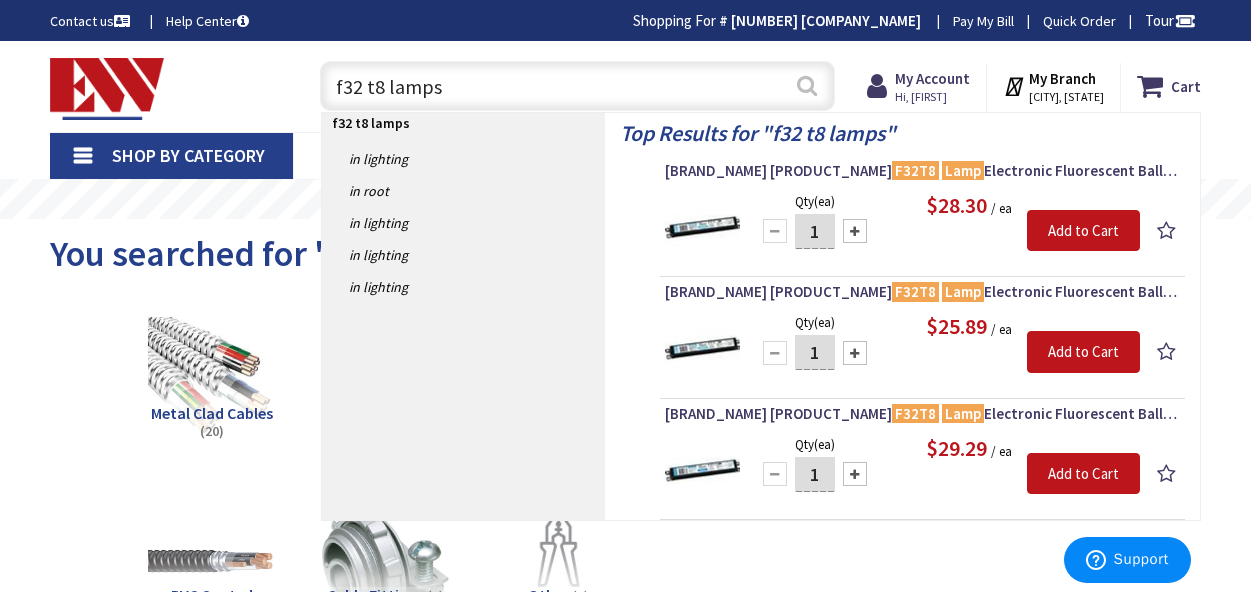 type on "f32 t8 lamps" 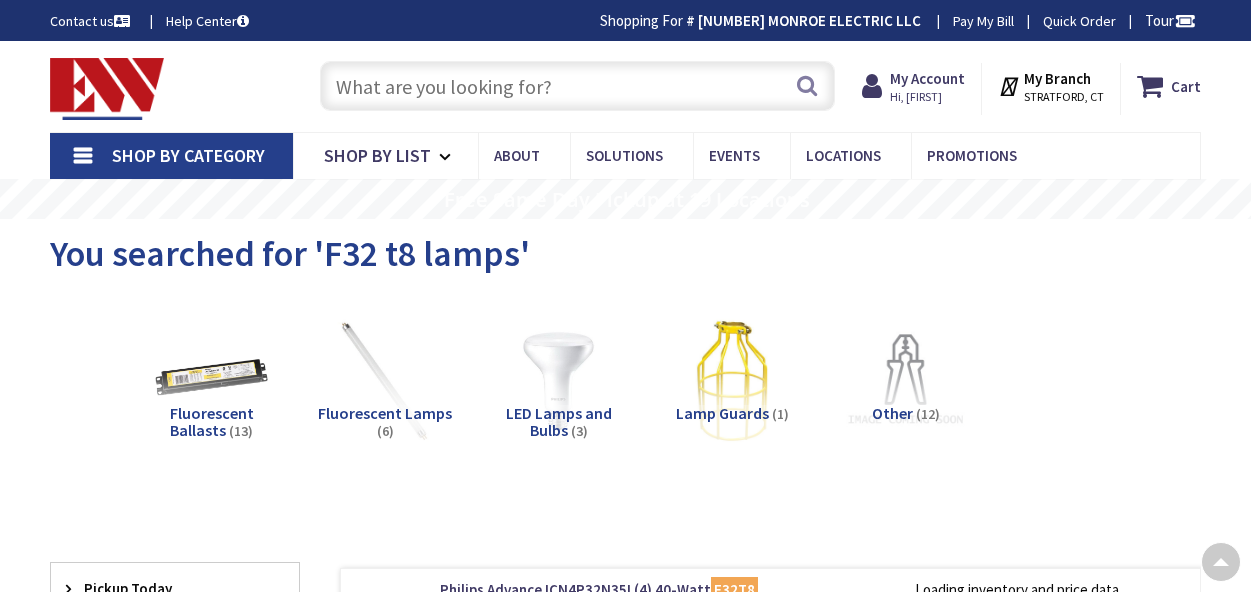 drag, startPoint x: 0, startPoint y: 0, endPoint x: 382, endPoint y: 293, distance: 481.42807 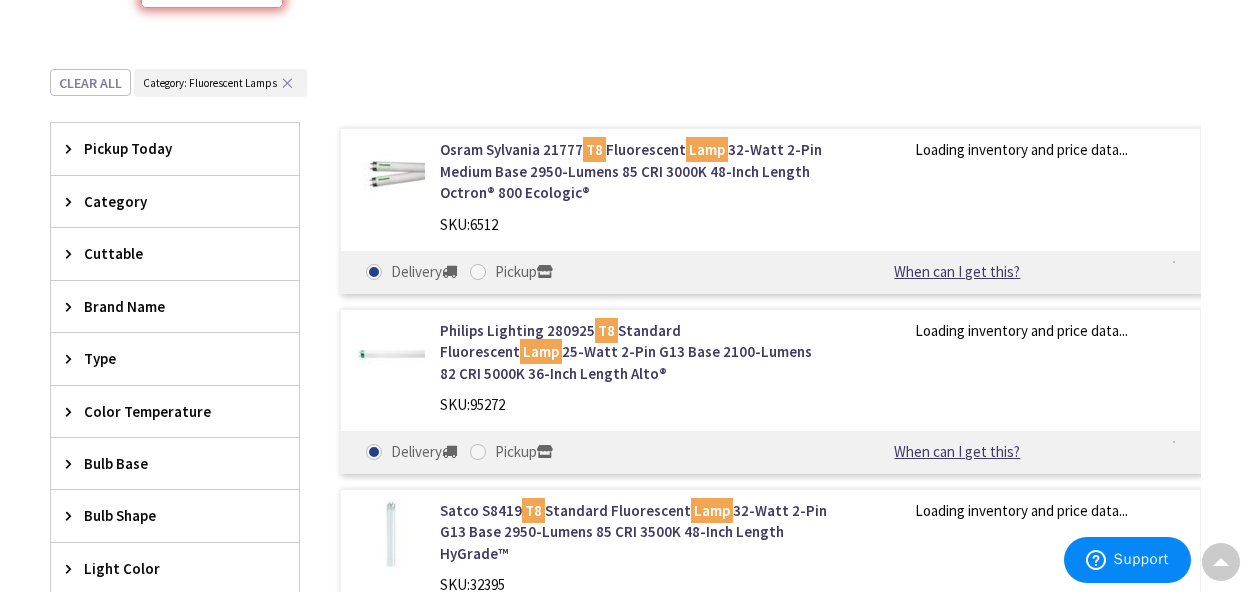 scroll, scrollTop: 526, scrollLeft: 0, axis: vertical 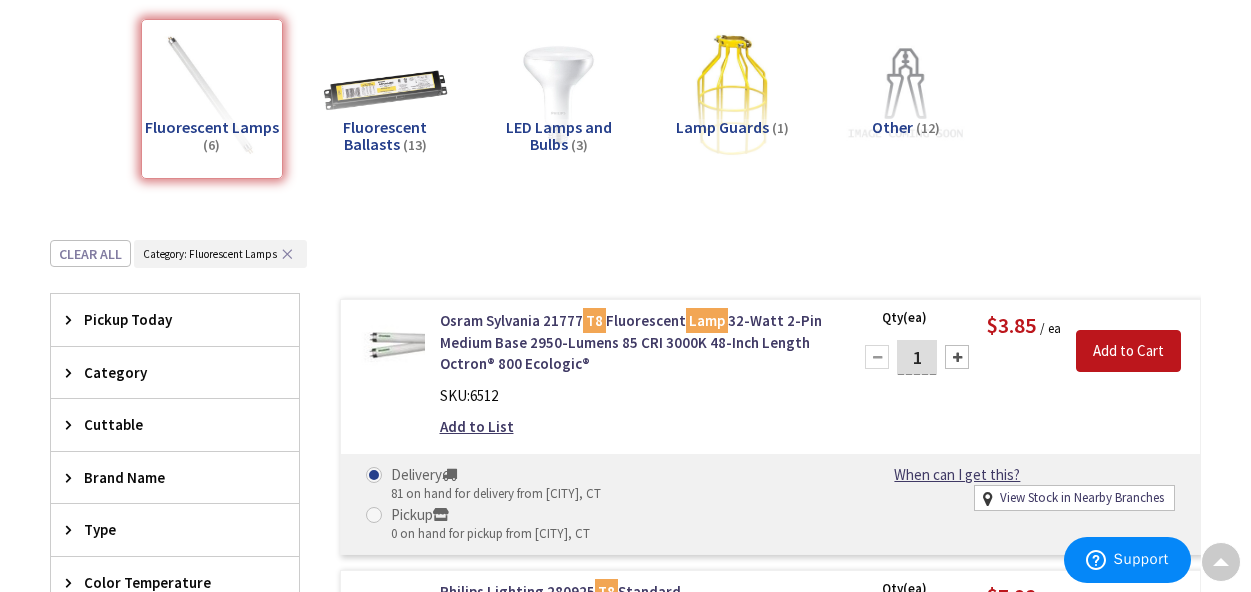 click at bounding box center [385, 95] 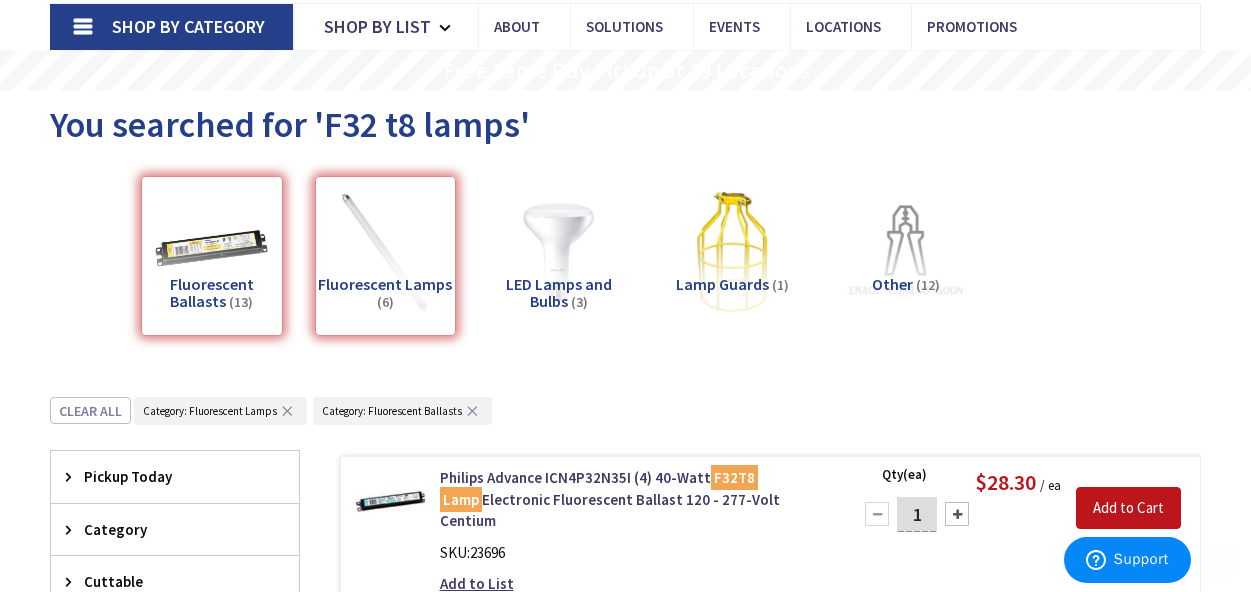 scroll, scrollTop: 240, scrollLeft: 0, axis: vertical 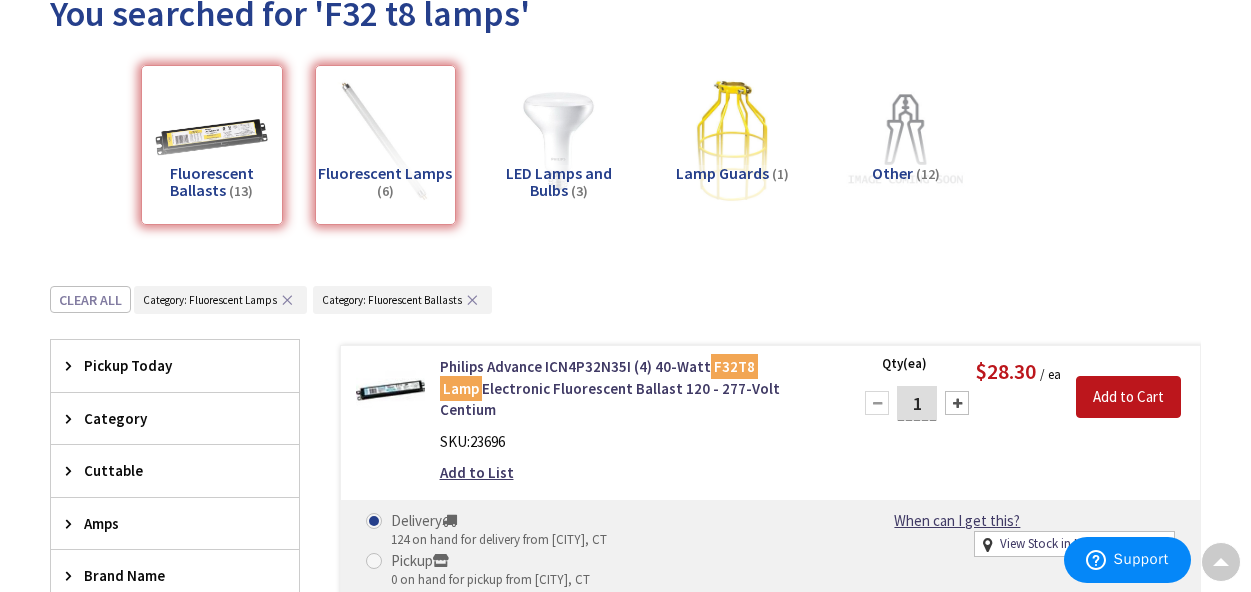 click on "LED Lamps and Bulbs" at bounding box center [559, 182] 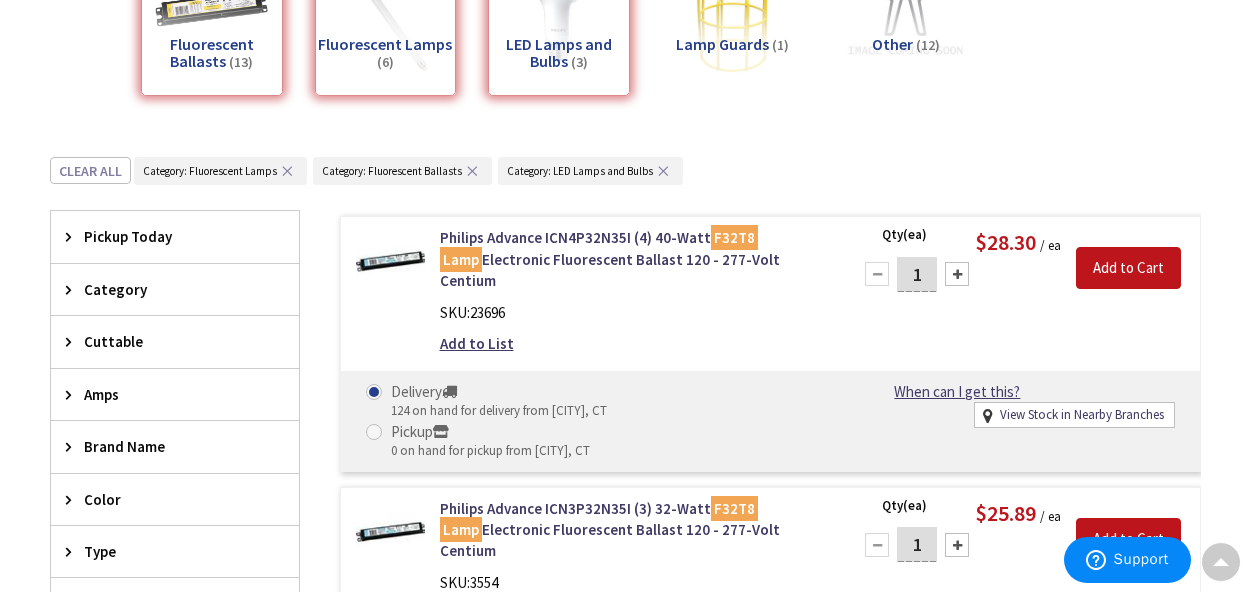 scroll, scrollTop: 286, scrollLeft: 0, axis: vertical 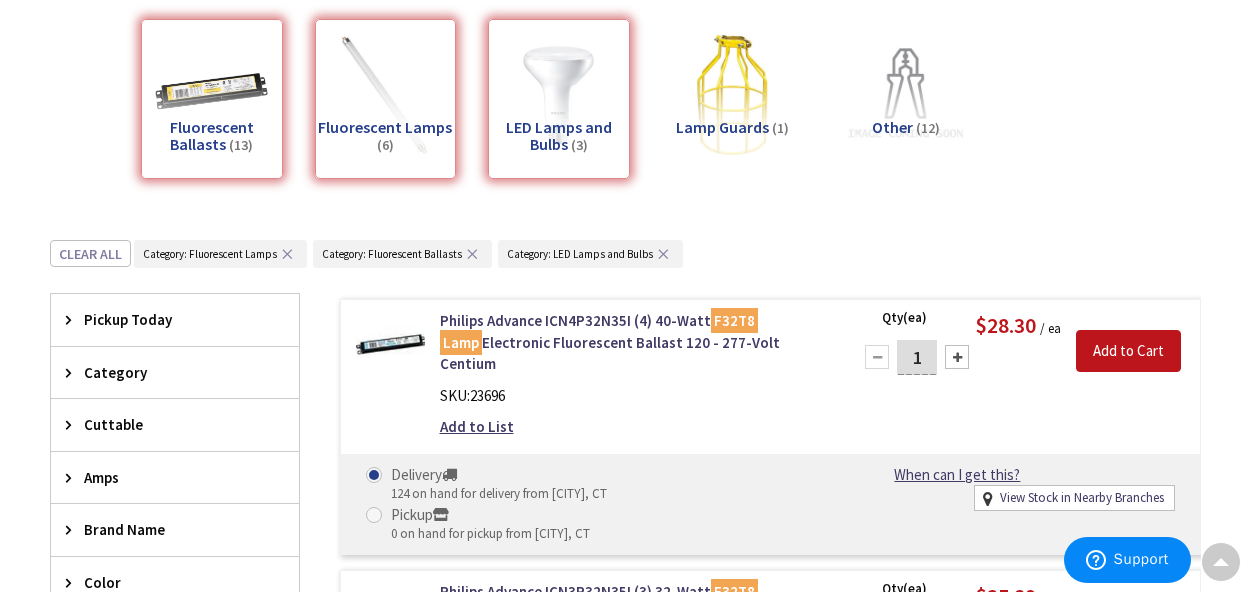 click on "LED Lamps and Bulbs
(3)" at bounding box center (559, 99) 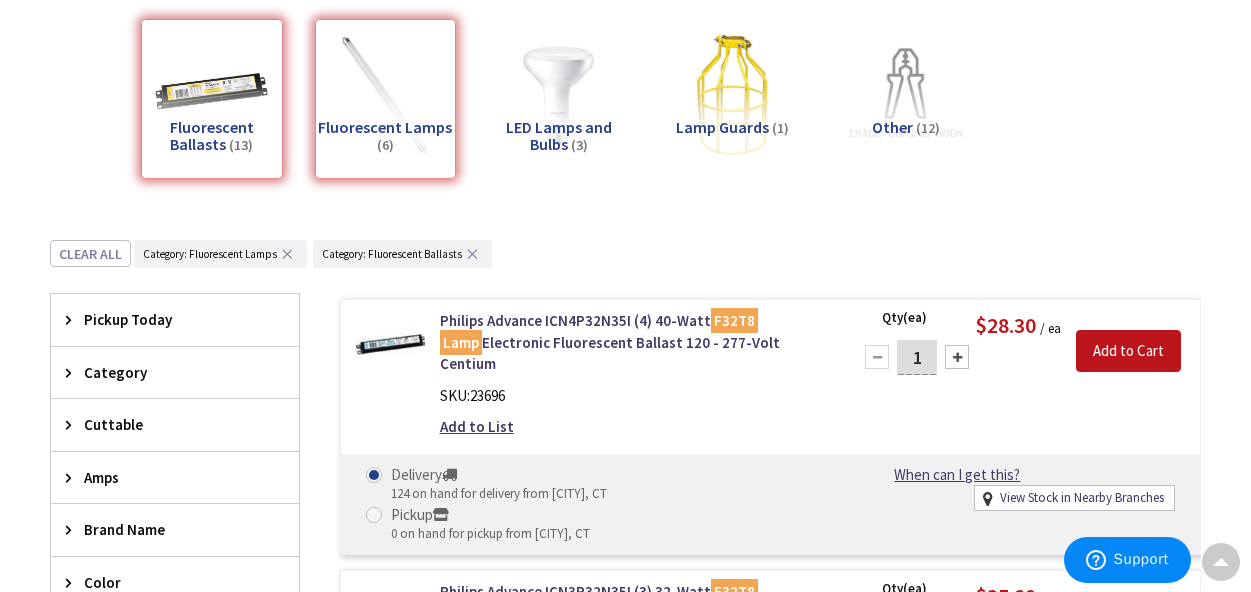 click on "LED Lamps and Bulbs" at bounding box center [559, 136] 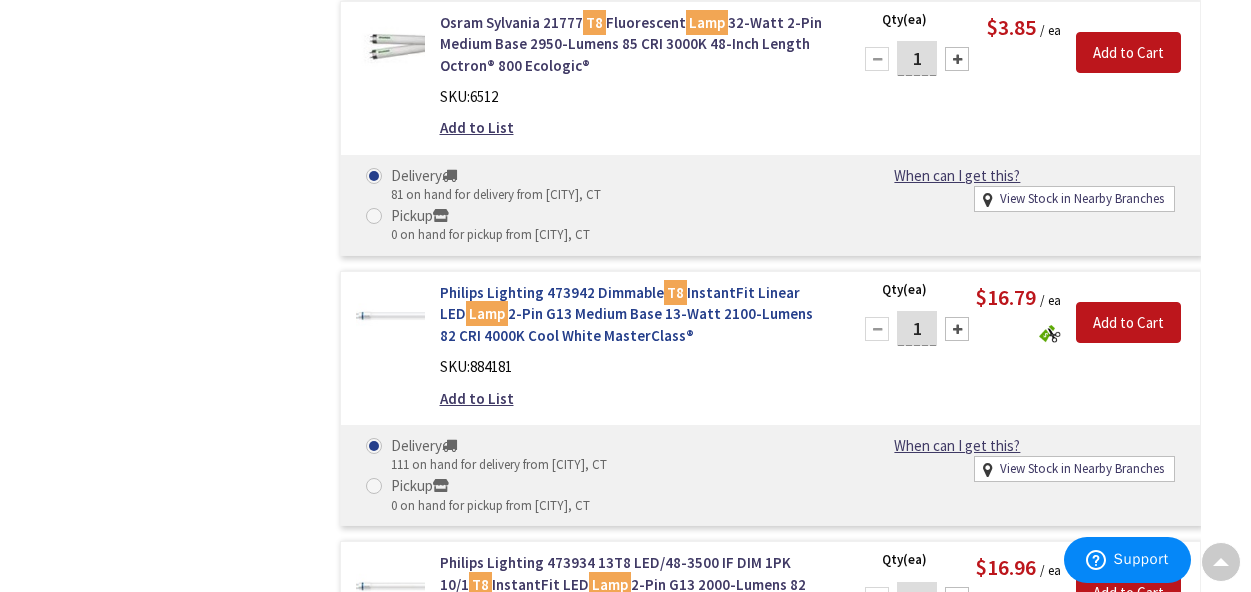 scroll, scrollTop: 2326, scrollLeft: 0, axis: vertical 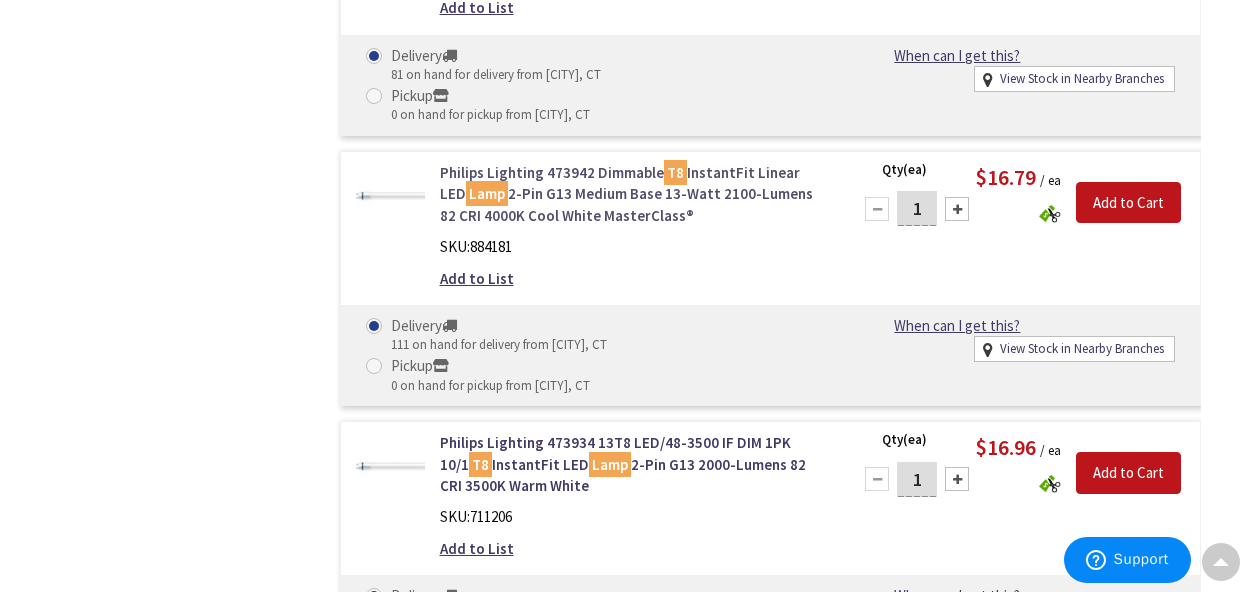 click on "Philips Lighting 473942 Dimmable  T8  InstantFit Linear LED  Lamp  2-Pin G13 Medium Base 13-Watt 2100-Lumens 82 CRI 4000K Cool White MasterClass®" at bounding box center [634, 194] 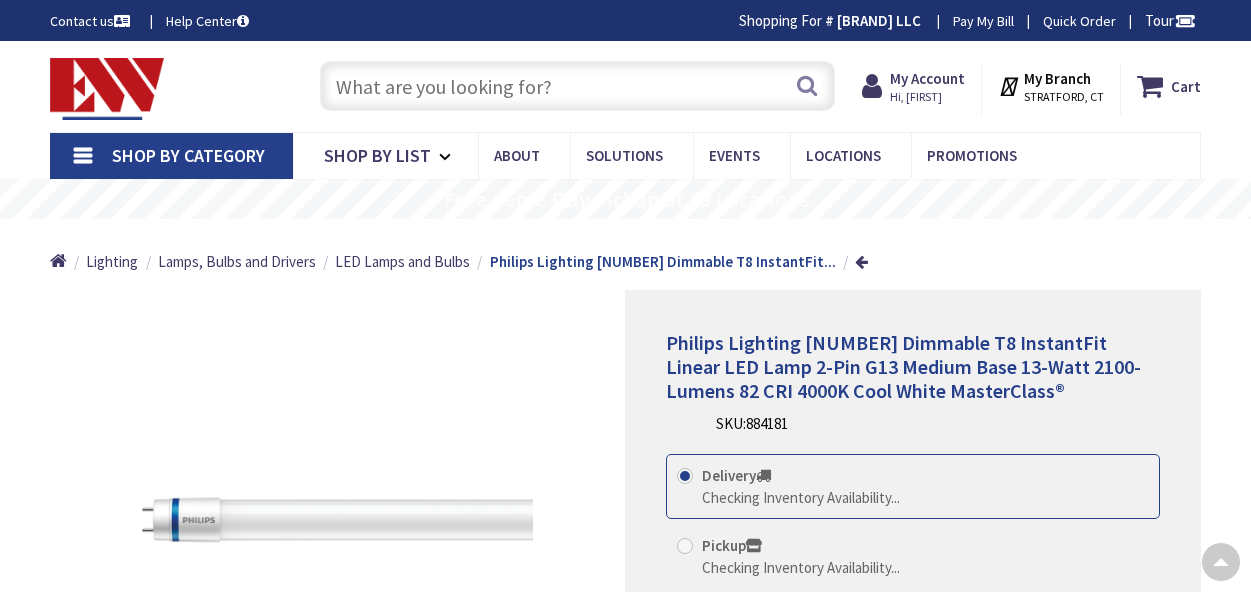 scroll, scrollTop: 240, scrollLeft: 0, axis: vertical 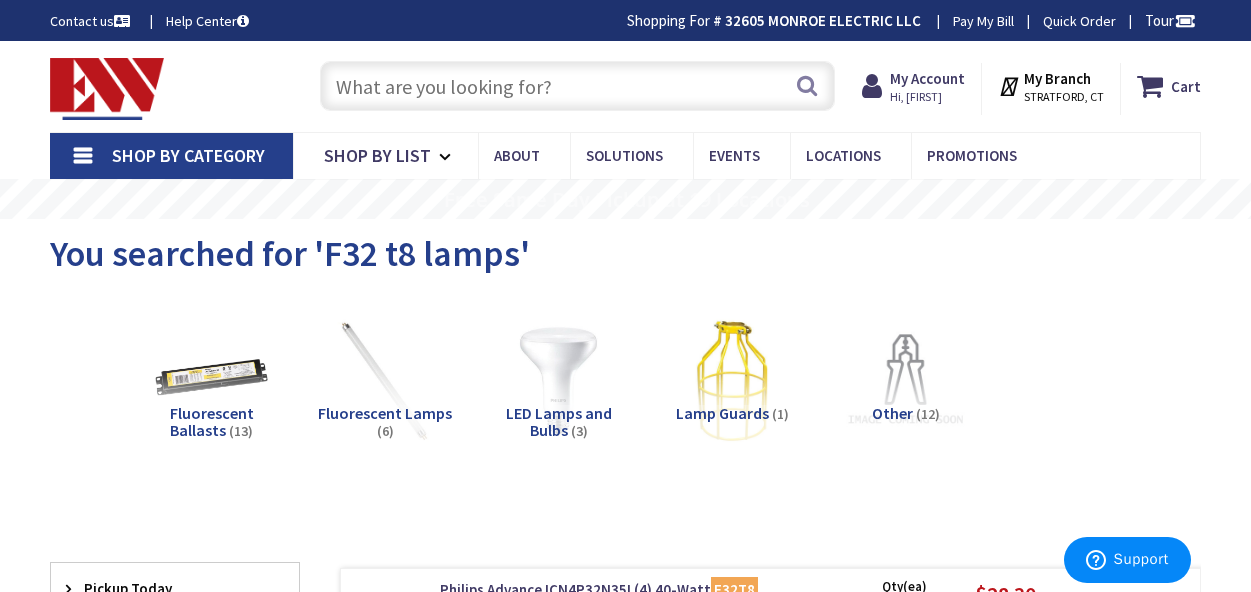 click at bounding box center [559, 381] 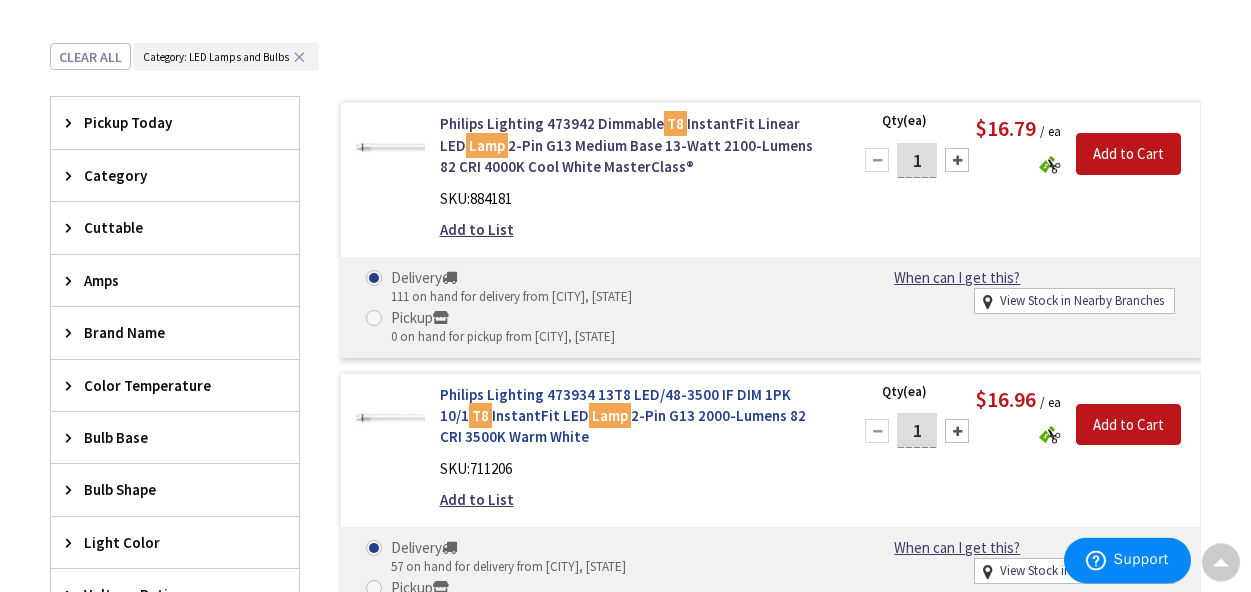 scroll, scrollTop: 526, scrollLeft: 0, axis: vertical 